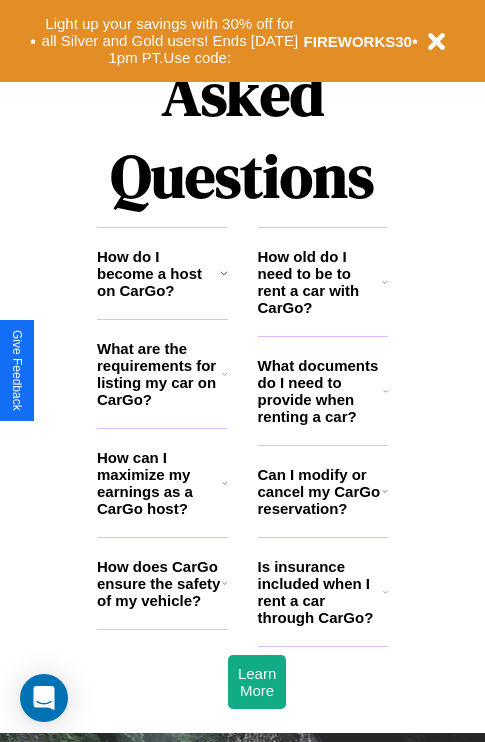 scroll, scrollTop: 2423, scrollLeft: 0, axis: vertical 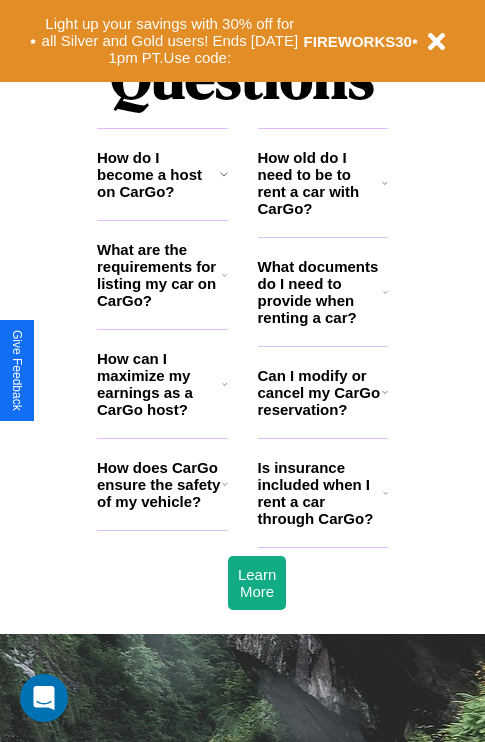 click 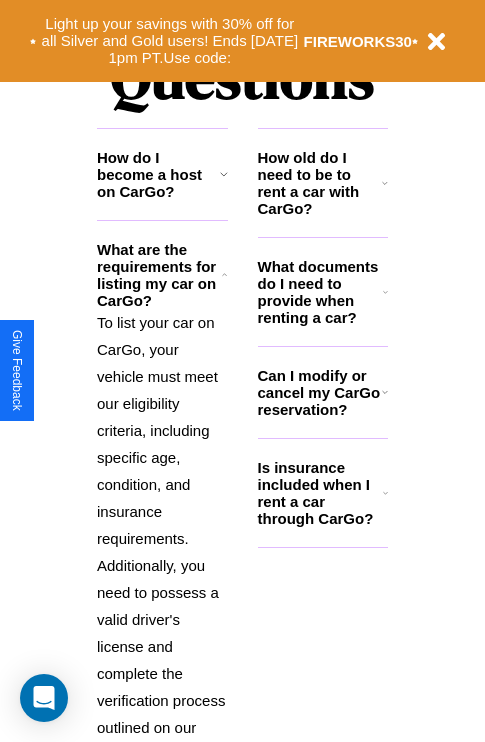 click on "What documents do I need to provide when renting a car?" at bounding box center [321, 292] 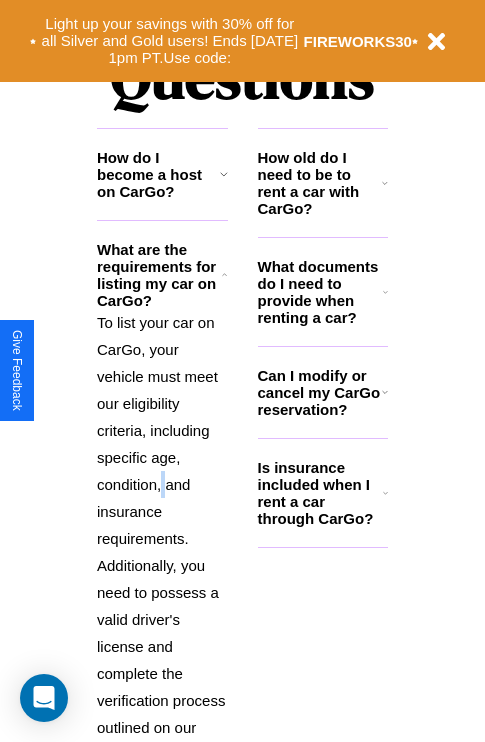 click on "To list your car on CarGo, your vehicle must meet our eligibility criteria, including specific age, condition, and insurance requirements. Additionally, you need to possess a valid driver's license and complete the verification process outlined on our platform." at bounding box center [162, 538] 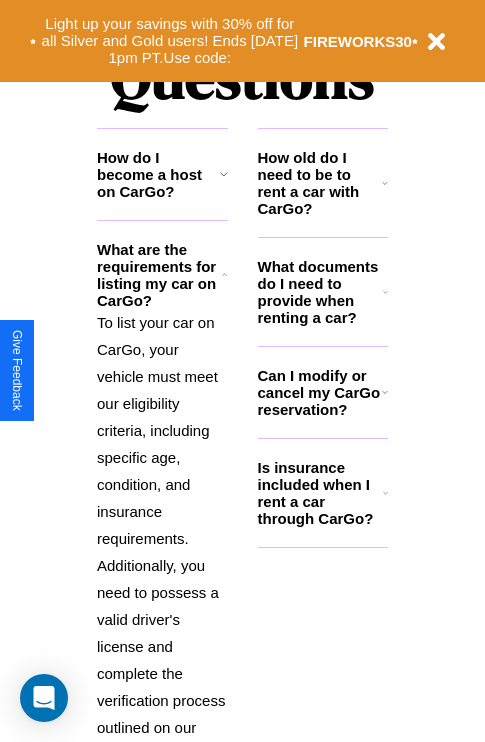 click 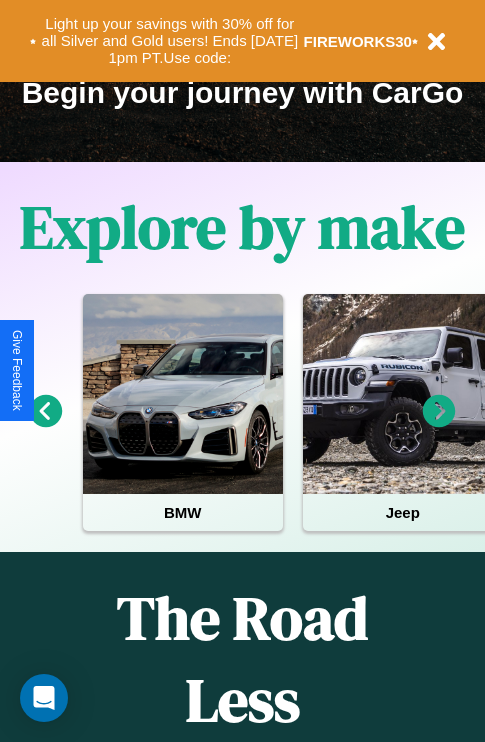 scroll, scrollTop: 308, scrollLeft: 0, axis: vertical 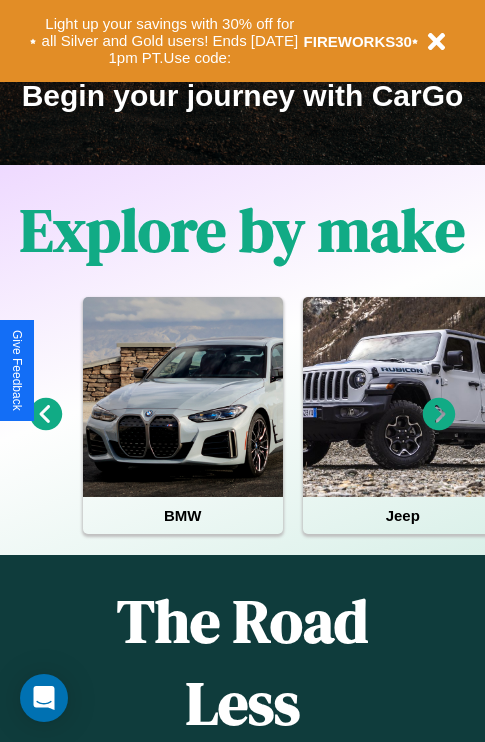 click 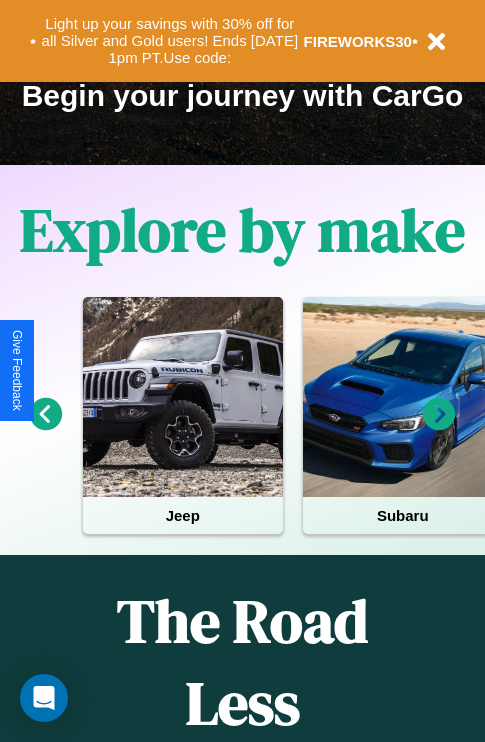 click 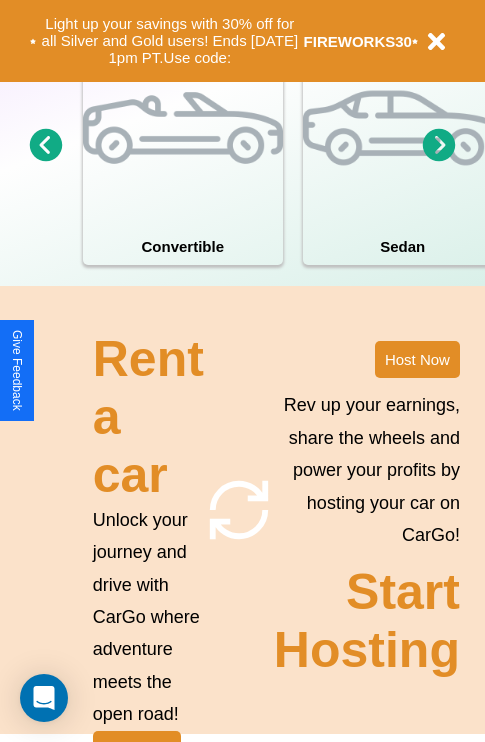 scroll, scrollTop: 1558, scrollLeft: 0, axis: vertical 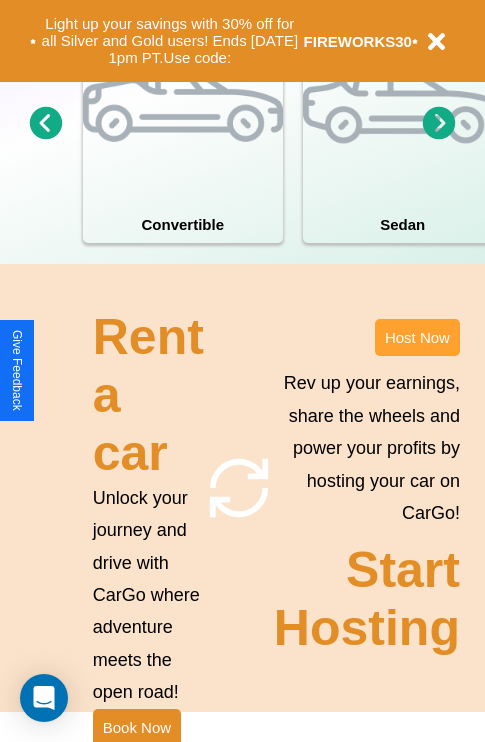 click on "Host Now" at bounding box center (417, 337) 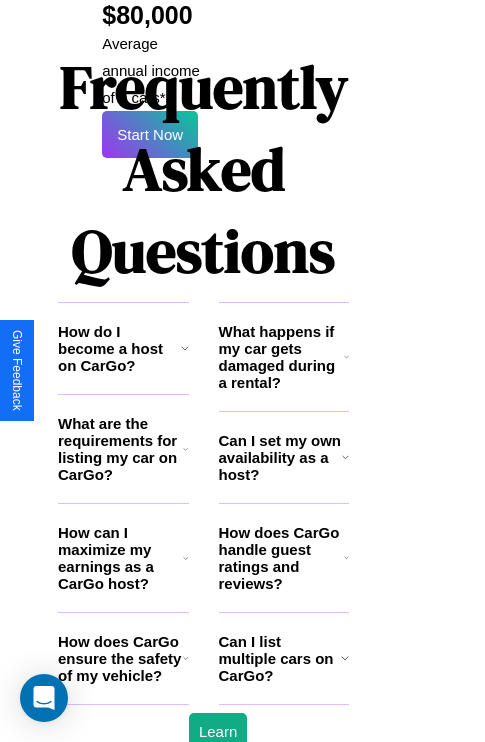 scroll, scrollTop: 3255, scrollLeft: 39, axis: both 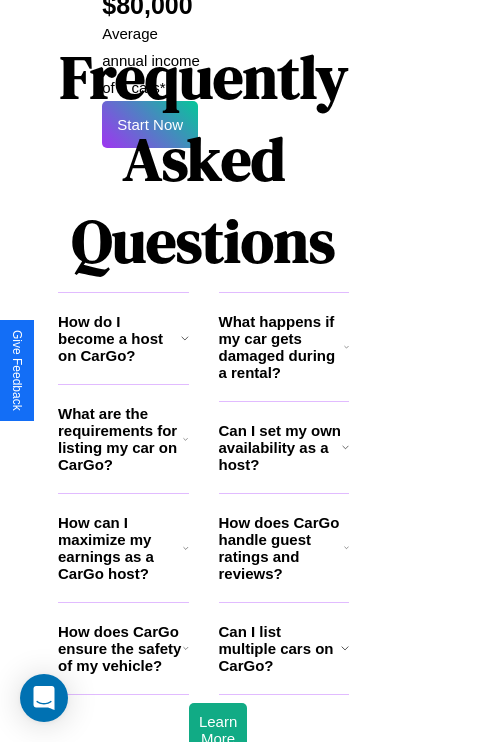 click on "How does CarGo handle guest ratings and reviews?" at bounding box center [281, 548] 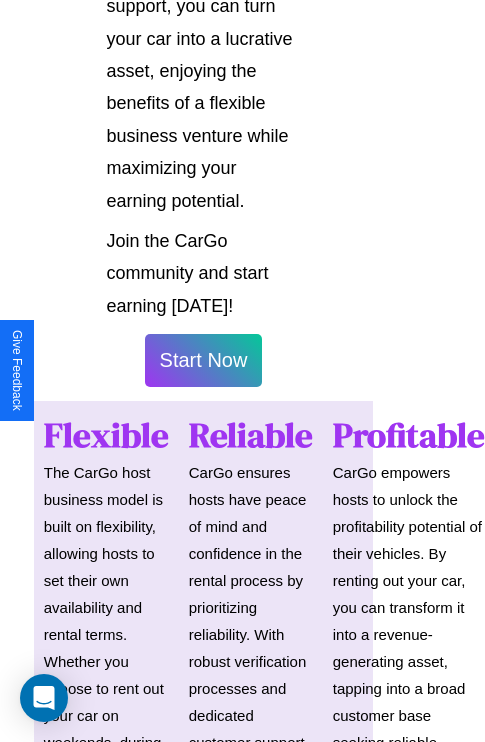 scroll, scrollTop: 1417, scrollLeft: 39, axis: both 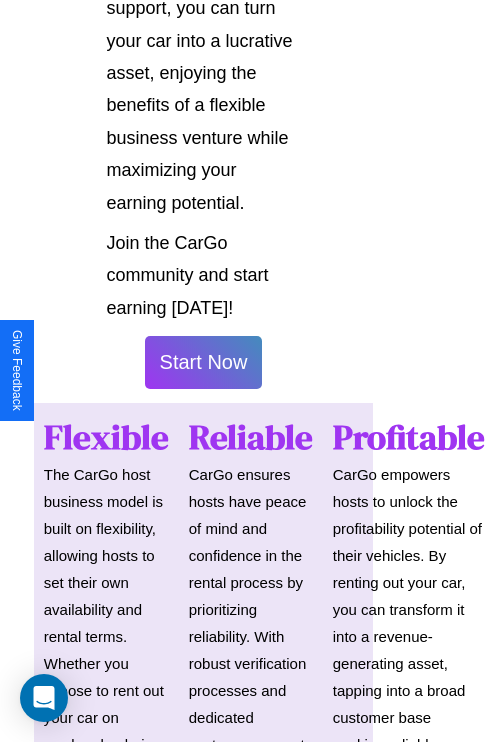 click on "Start Now" at bounding box center (204, 362) 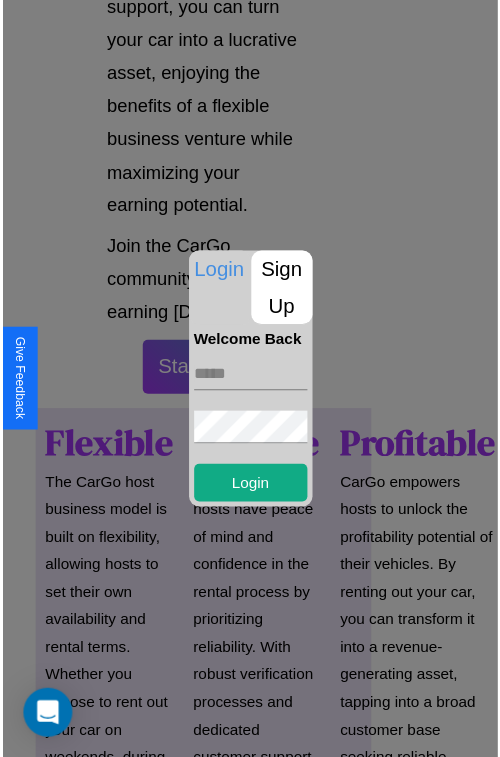 scroll, scrollTop: 1417, scrollLeft: 34, axis: both 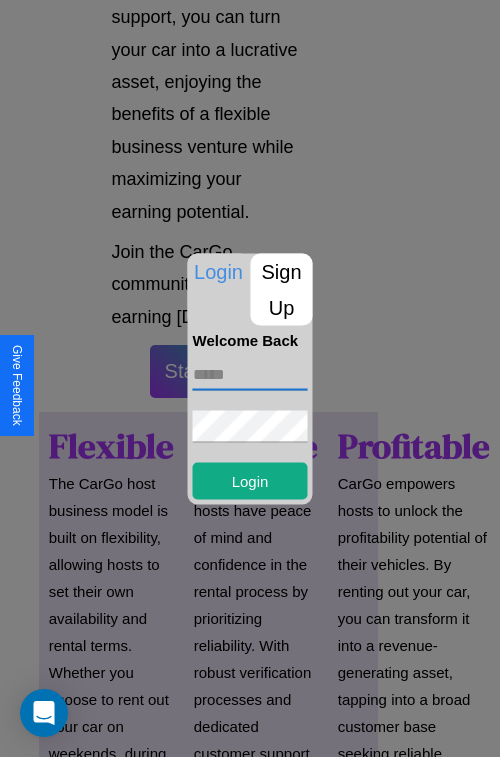 click at bounding box center [250, 374] 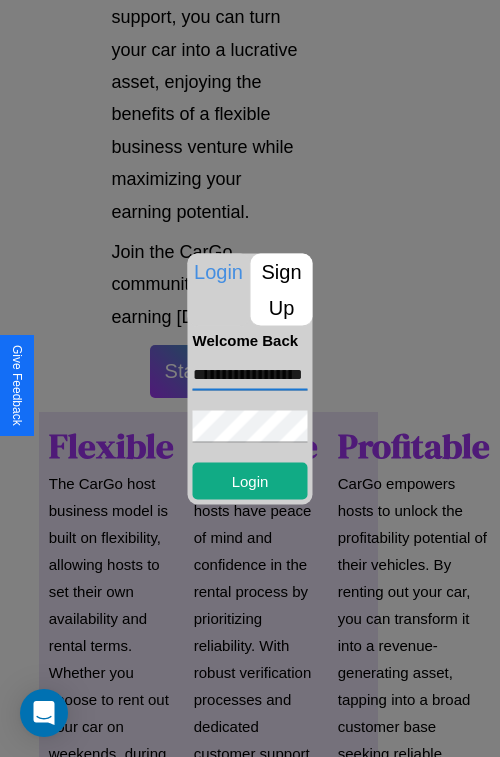 scroll, scrollTop: 0, scrollLeft: 41, axis: horizontal 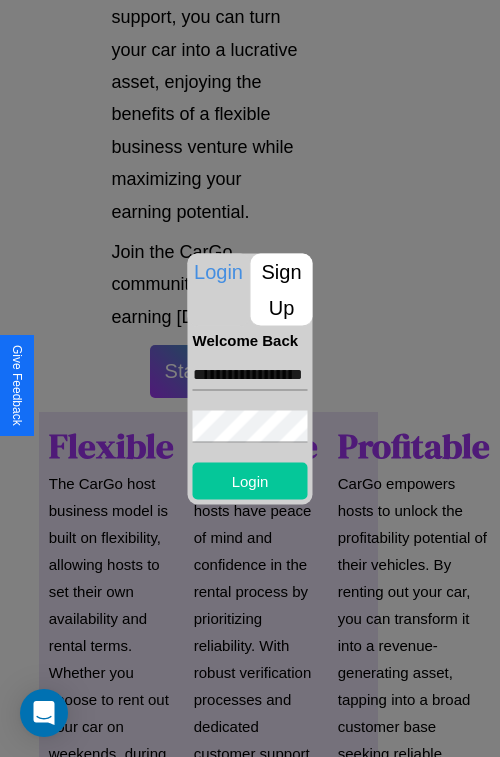 click on "Login" at bounding box center (250, 480) 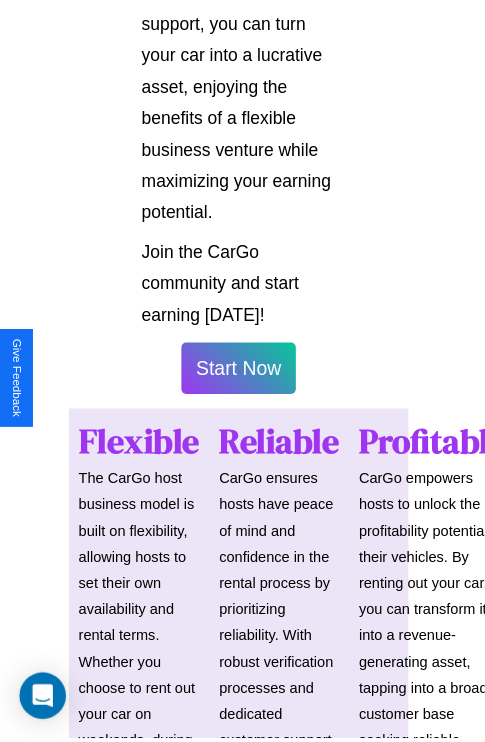 scroll, scrollTop: 1419, scrollLeft: 34, axis: both 